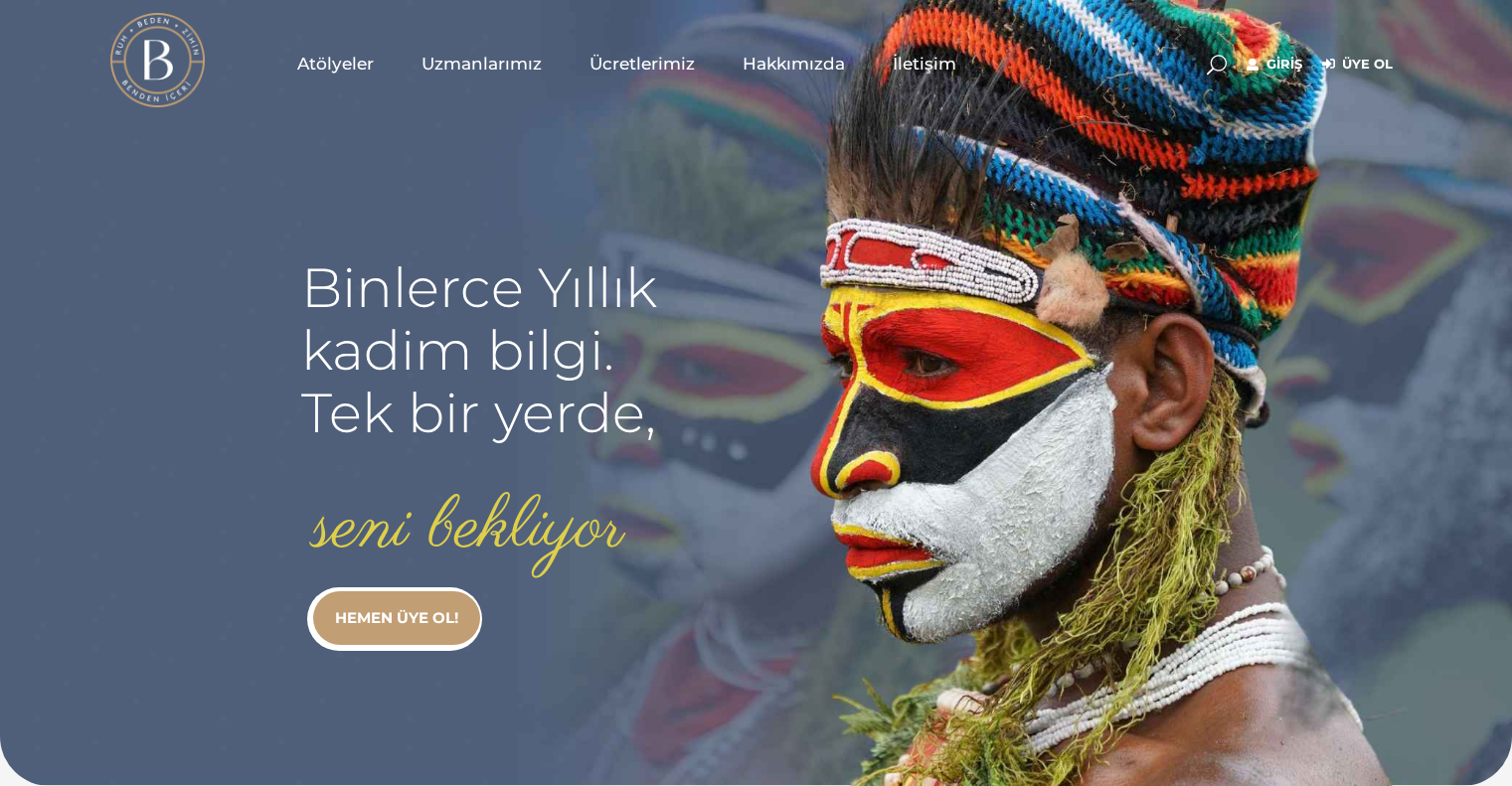 scroll, scrollTop: 0, scrollLeft: 0, axis: both 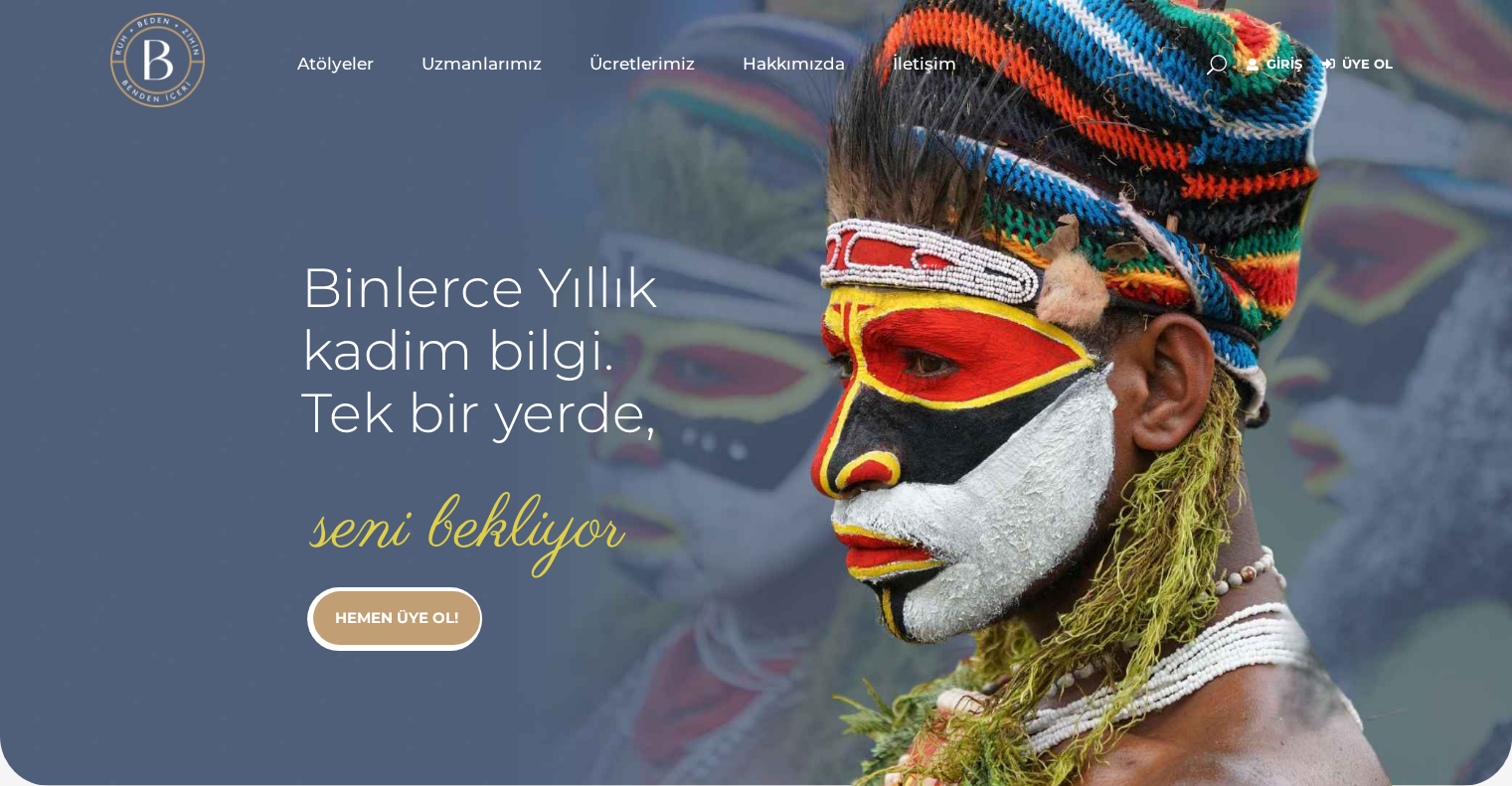click on "Ücretlerimiz" at bounding box center (642, 64) 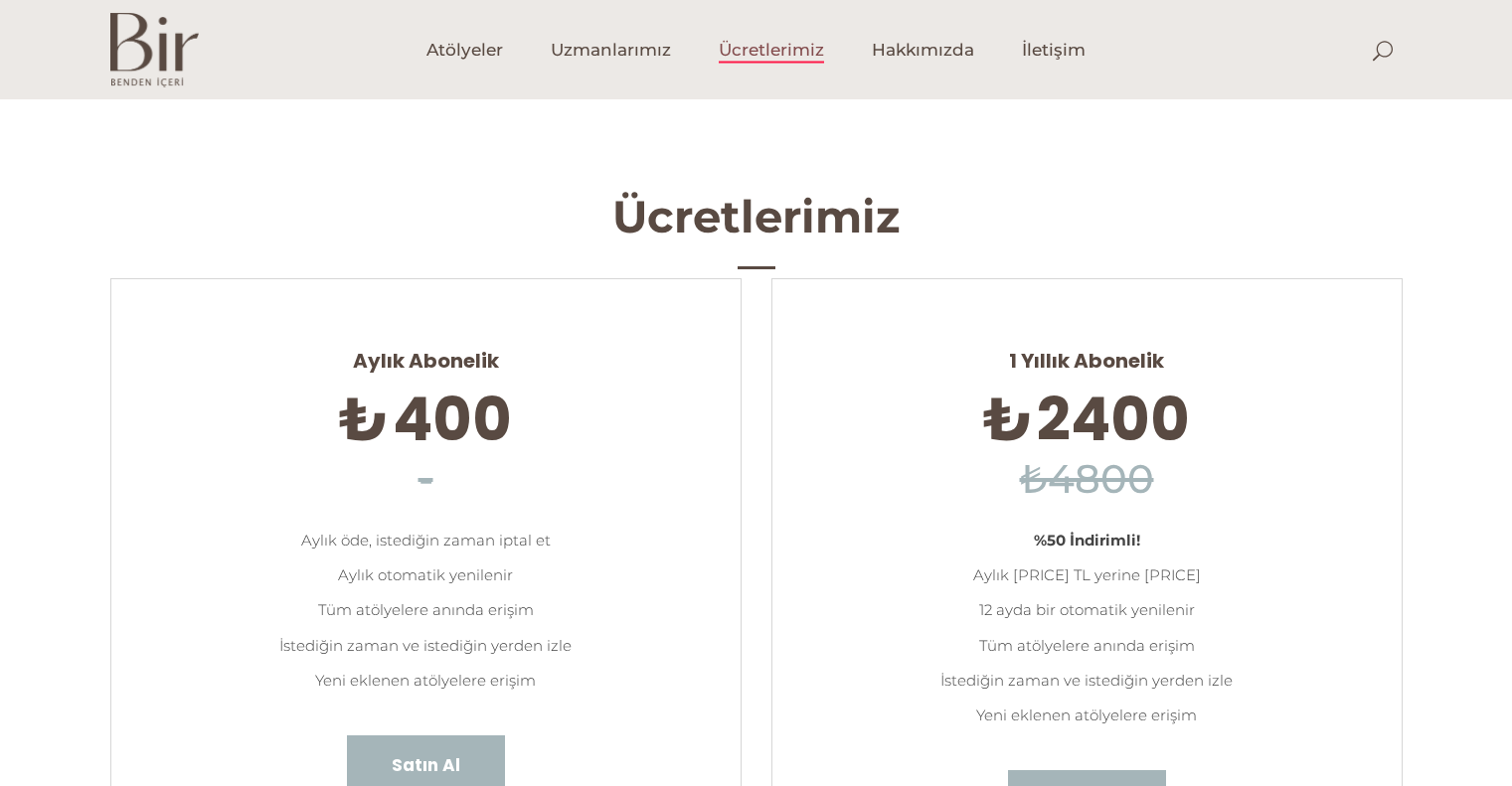scroll, scrollTop: 0, scrollLeft: 0, axis: both 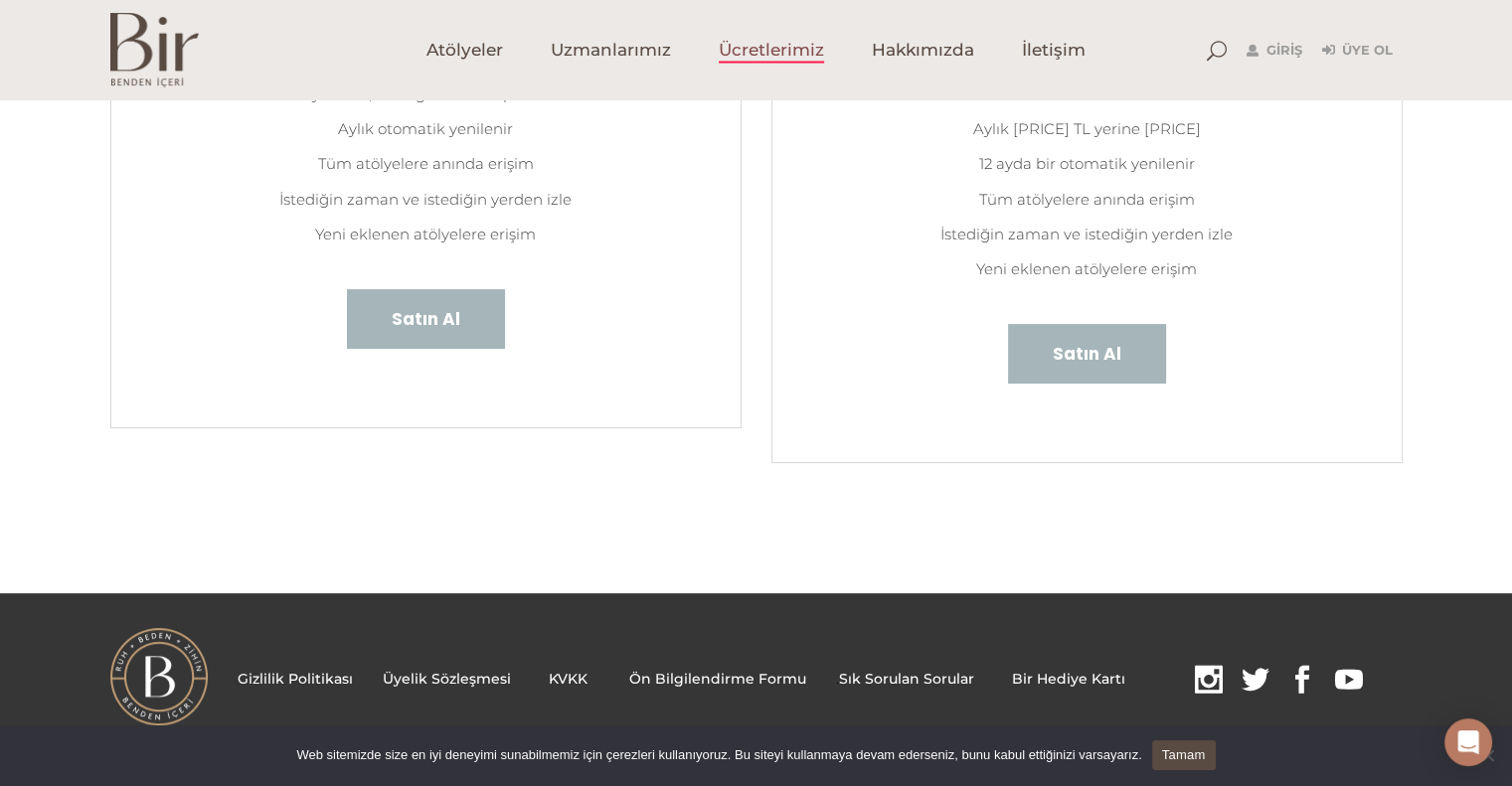 click at bounding box center [1209, 680] 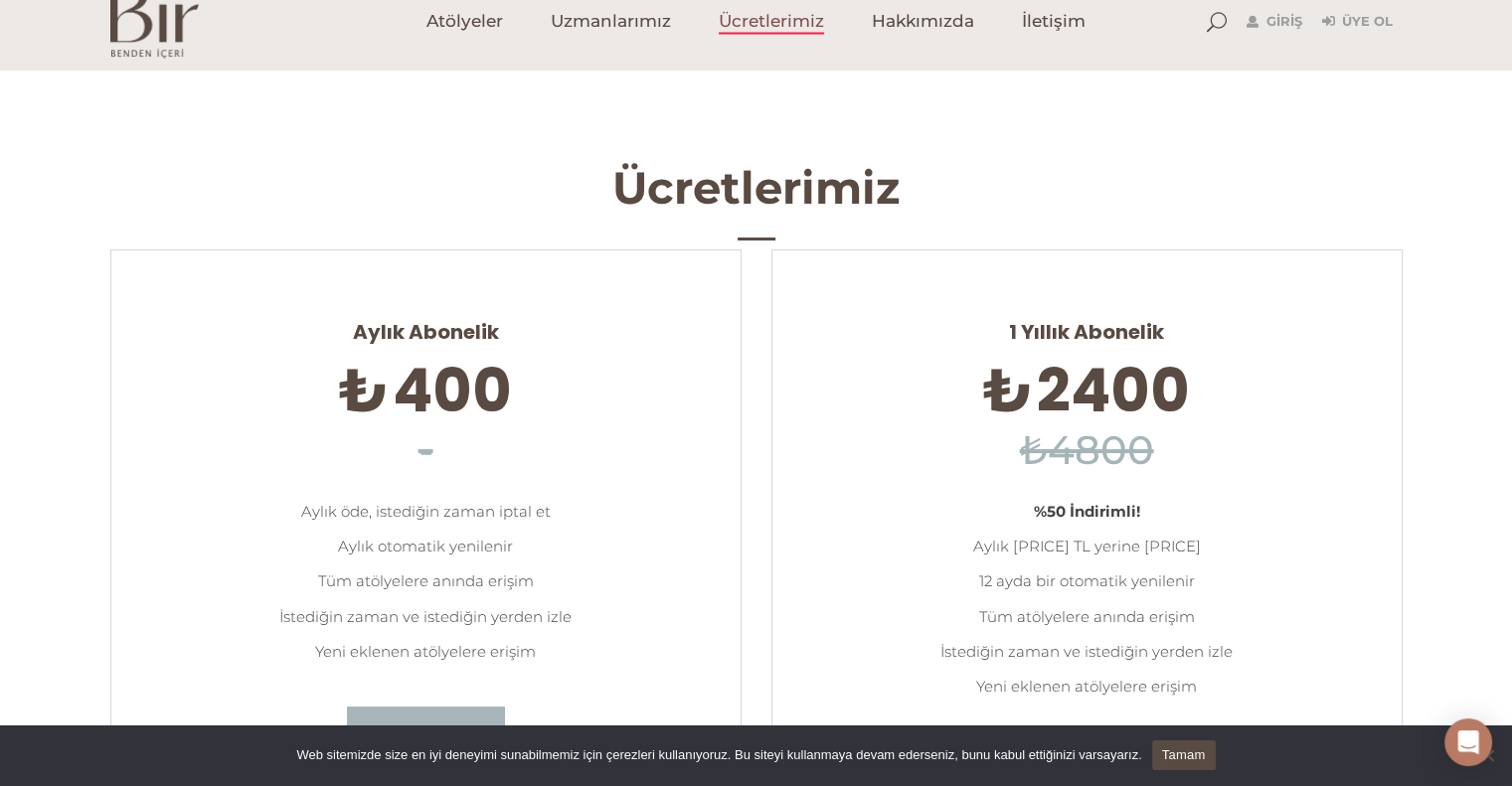 scroll, scrollTop: 0, scrollLeft: 0, axis: both 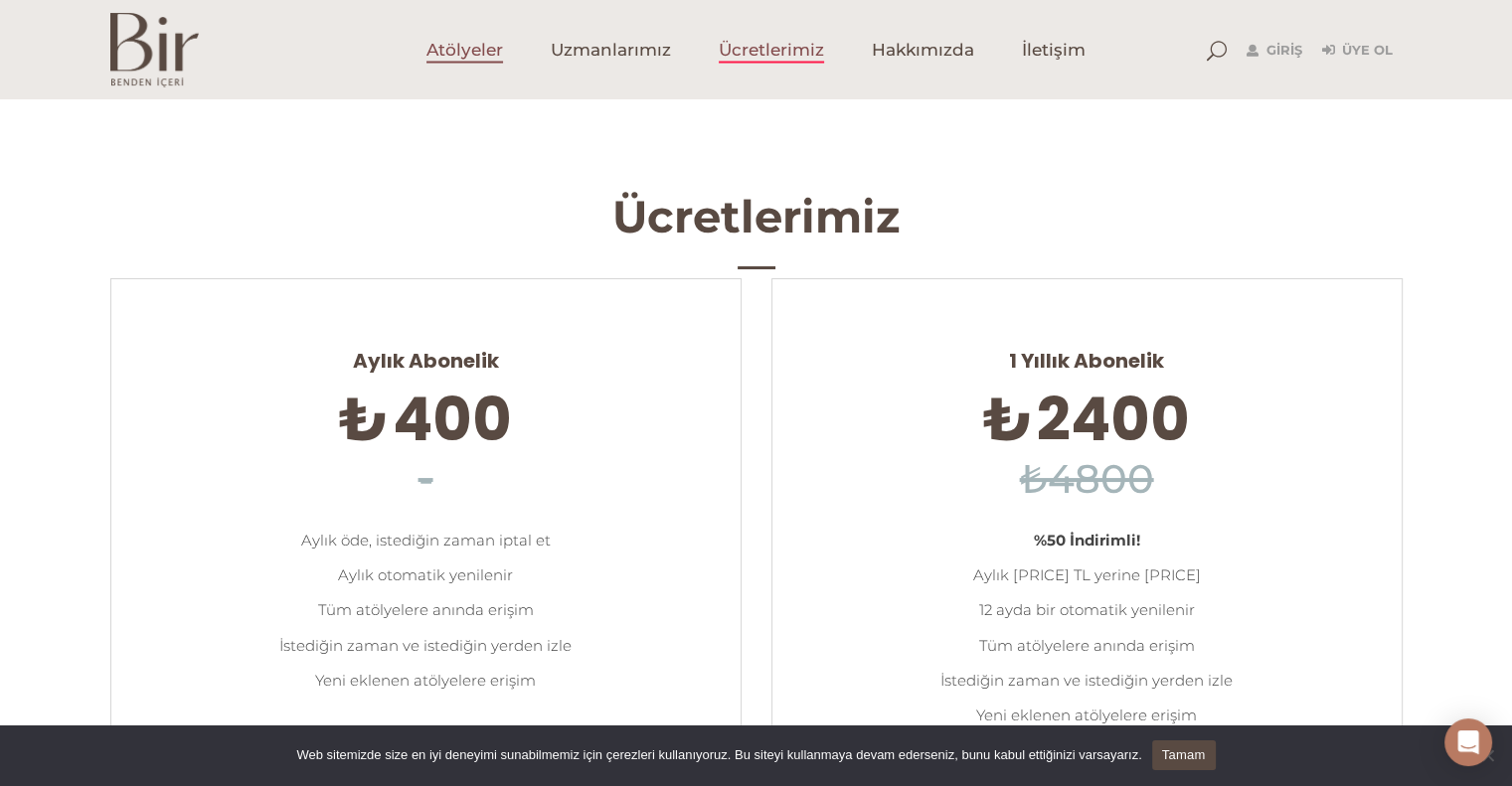 click on "Atölyeler" at bounding box center [464, 50] 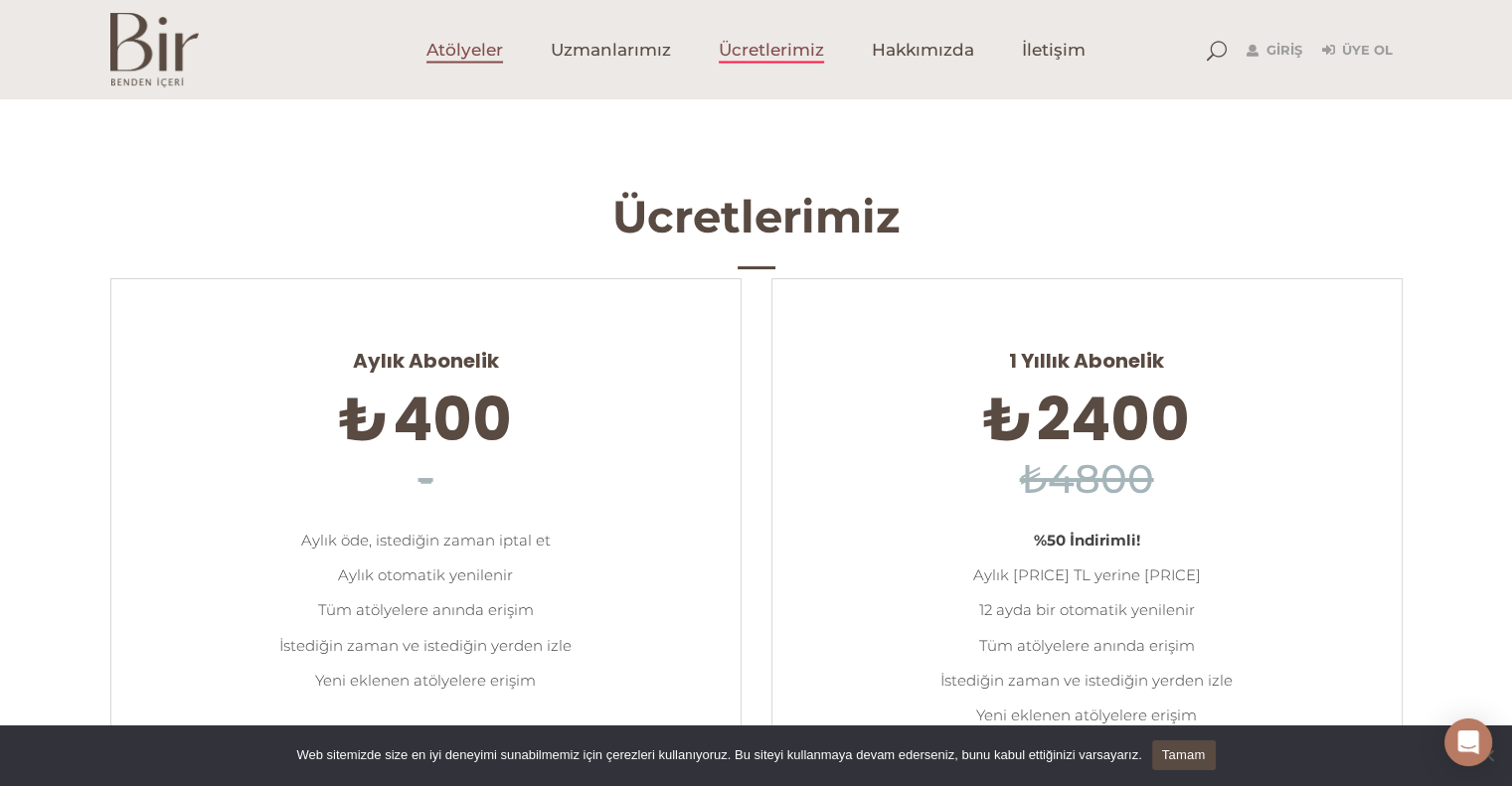 scroll, scrollTop: 0, scrollLeft: 0, axis: both 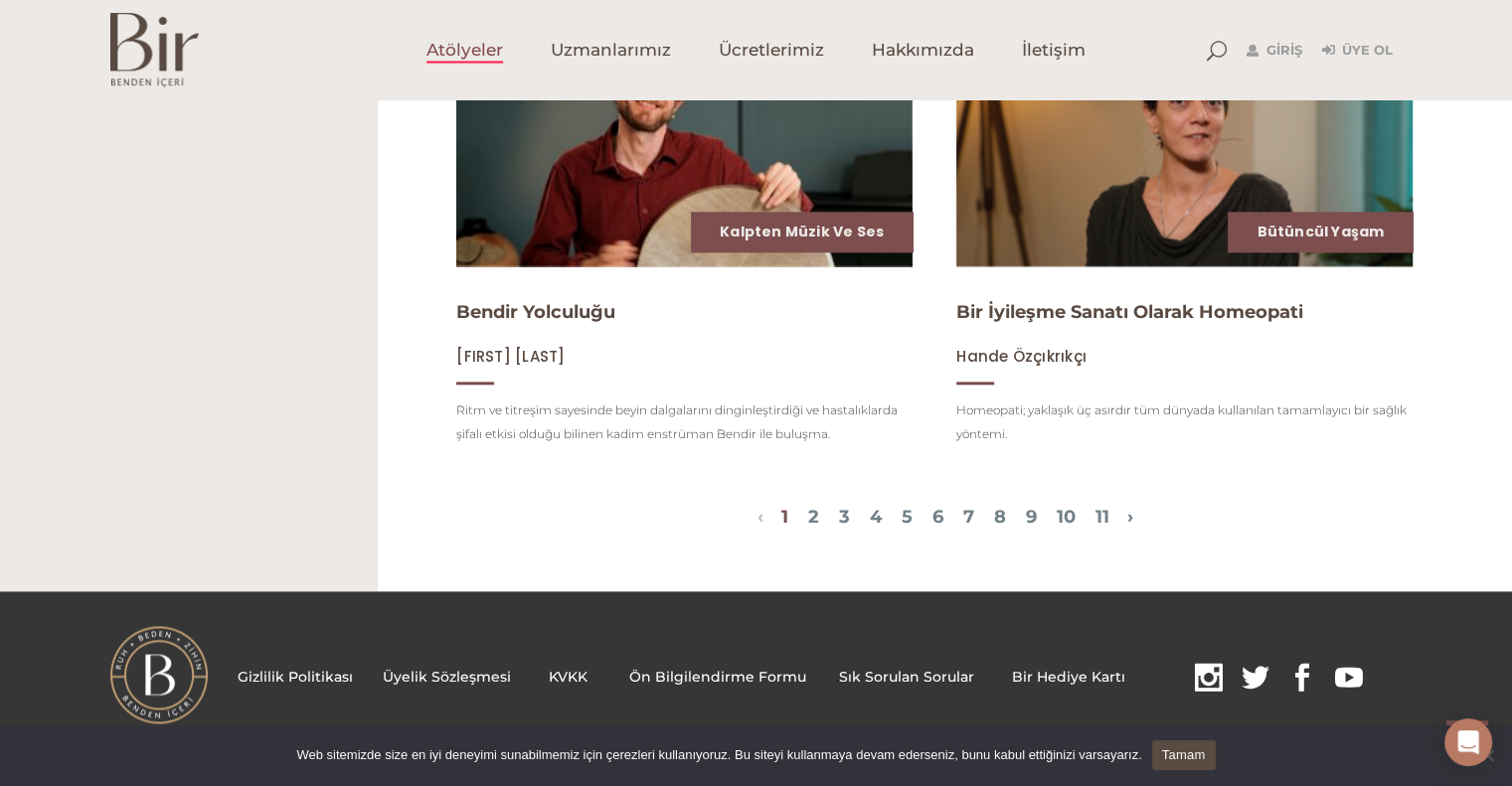 click on "Beden ve Hareket
İlahi Dans
Amber Joy Rava
Ruhunun en özgün ifadesiyle hizalanması ve bedeninin özgürleşmesi için sezgisel dans rehberliğine giriş serisi.
Yoga" at bounding box center [944, -756] 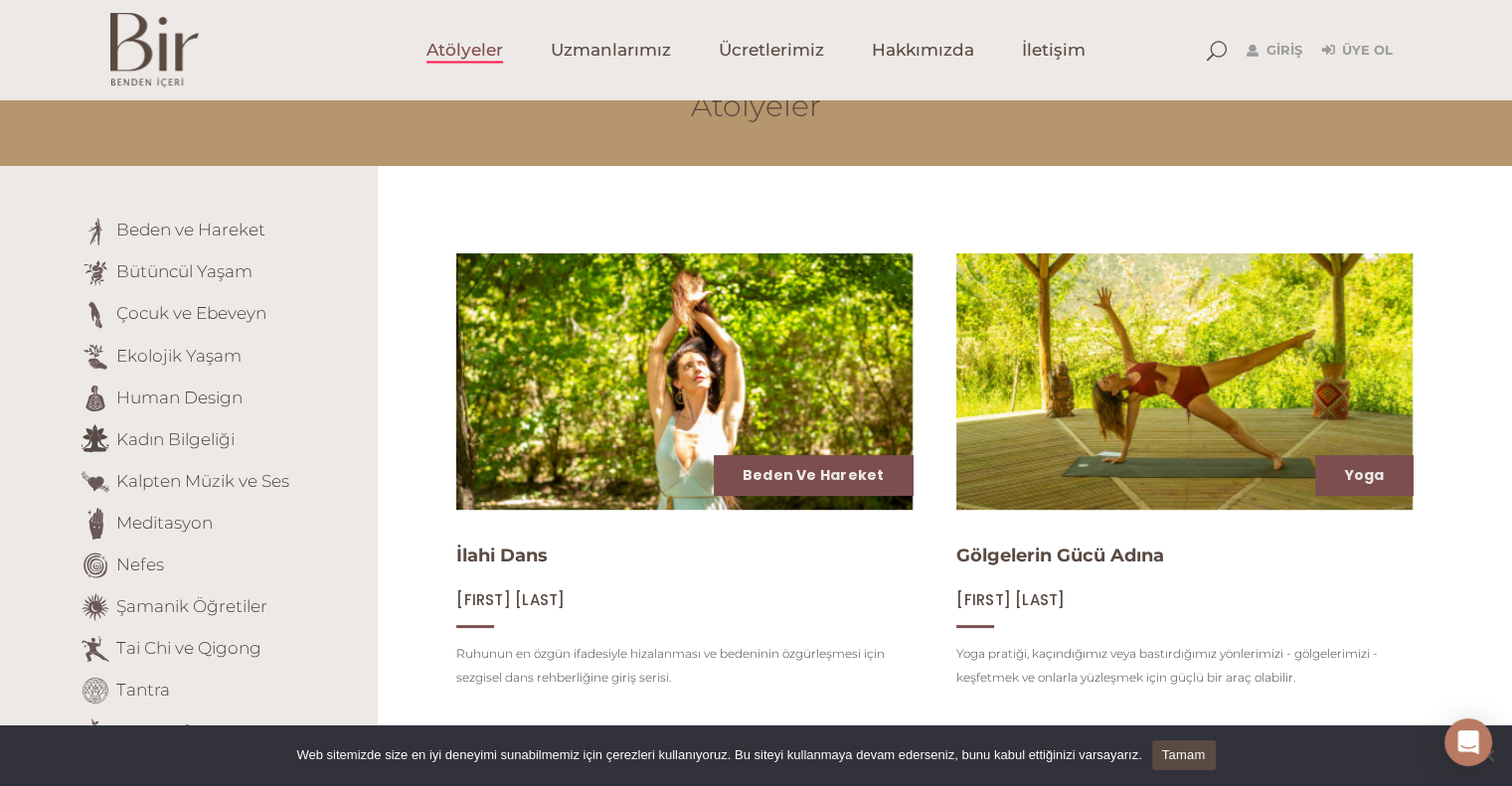 scroll, scrollTop: 0, scrollLeft: 0, axis: both 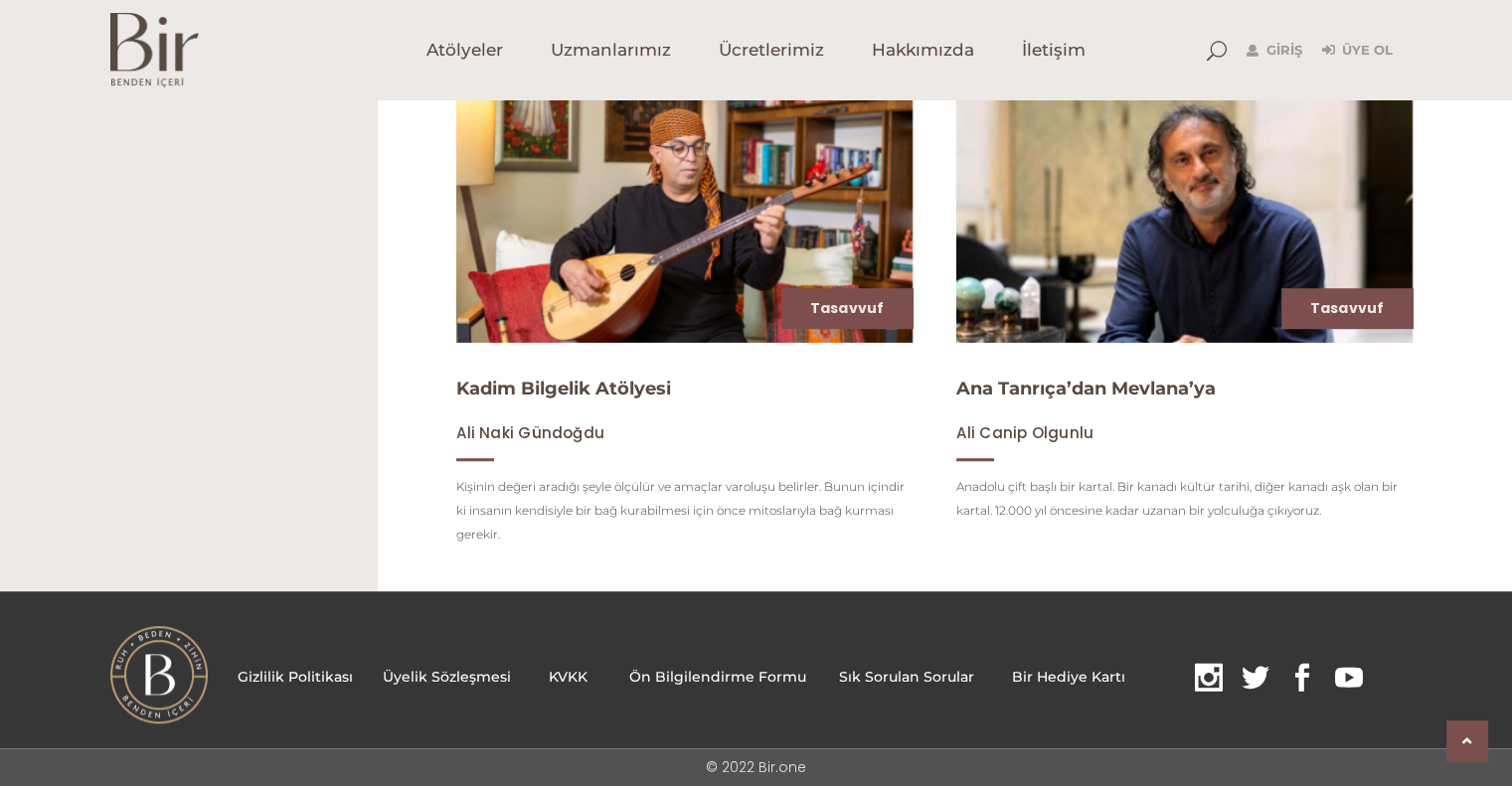 drag, startPoint x: 1507, startPoint y: 512, endPoint x: 1526, endPoint y: 509, distance: 19.235384 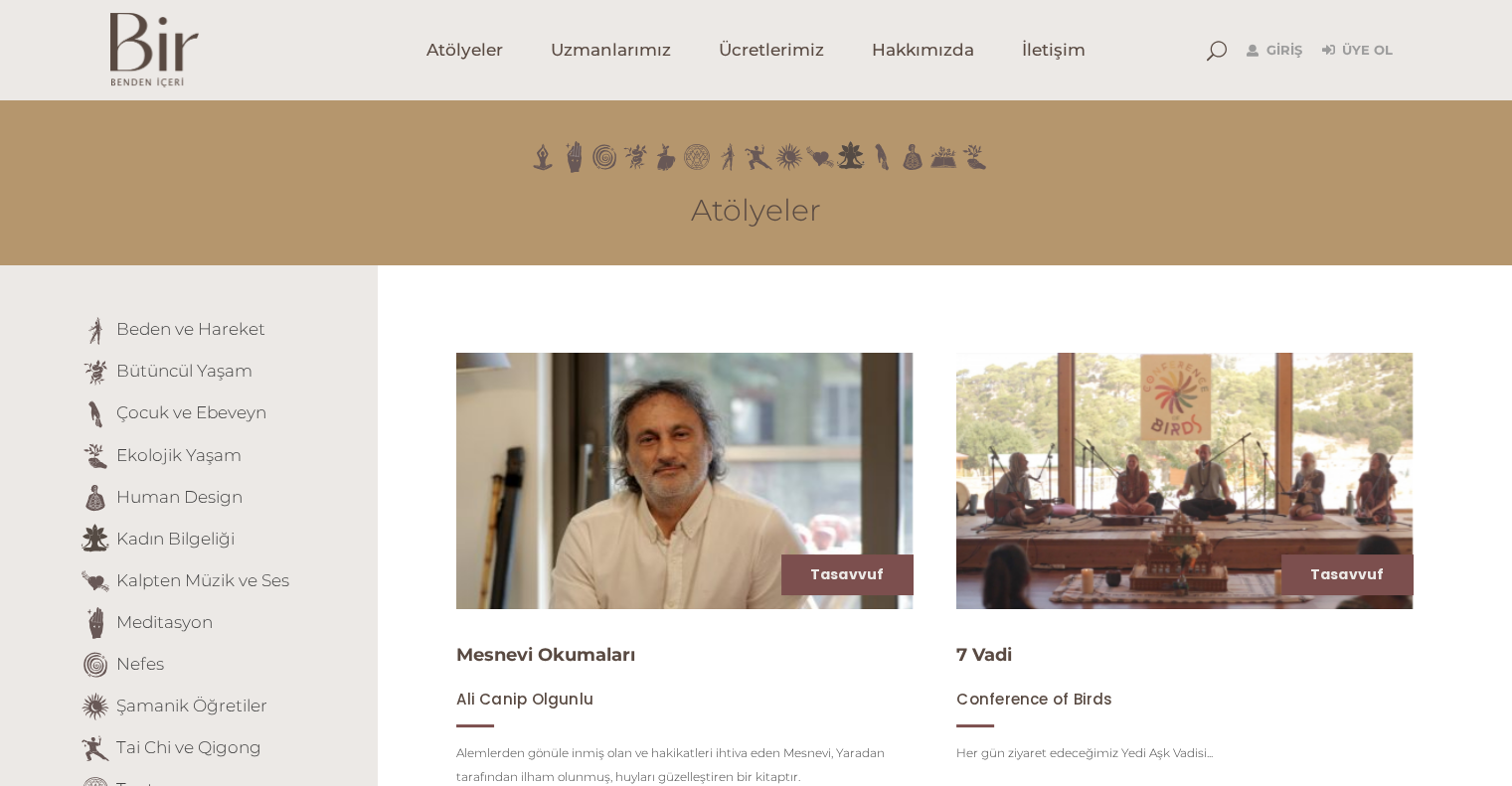 scroll, scrollTop: 11, scrollLeft: 0, axis: vertical 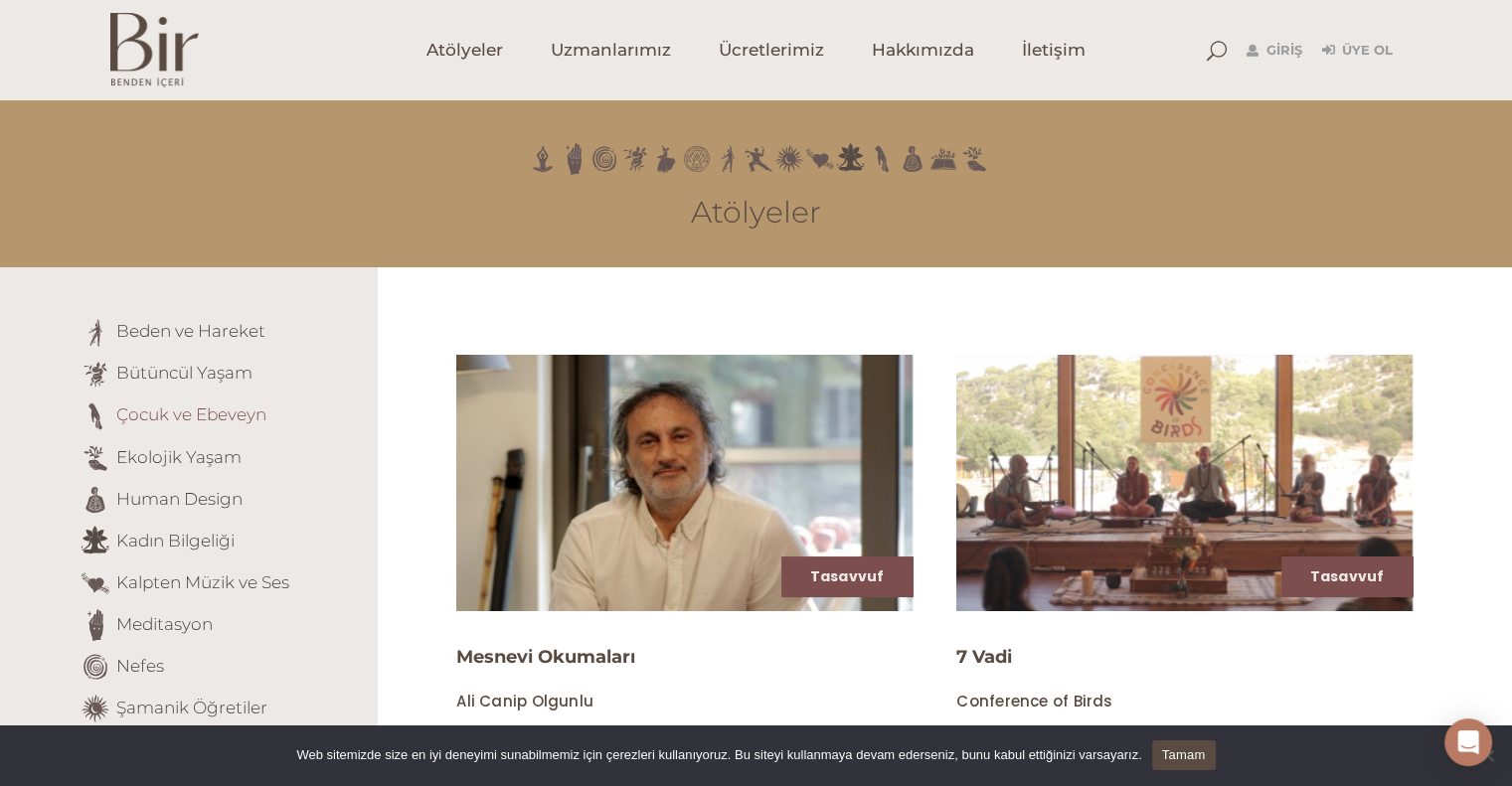 click on "Çocuk ve Ebeveyn" at bounding box center [191, 414] 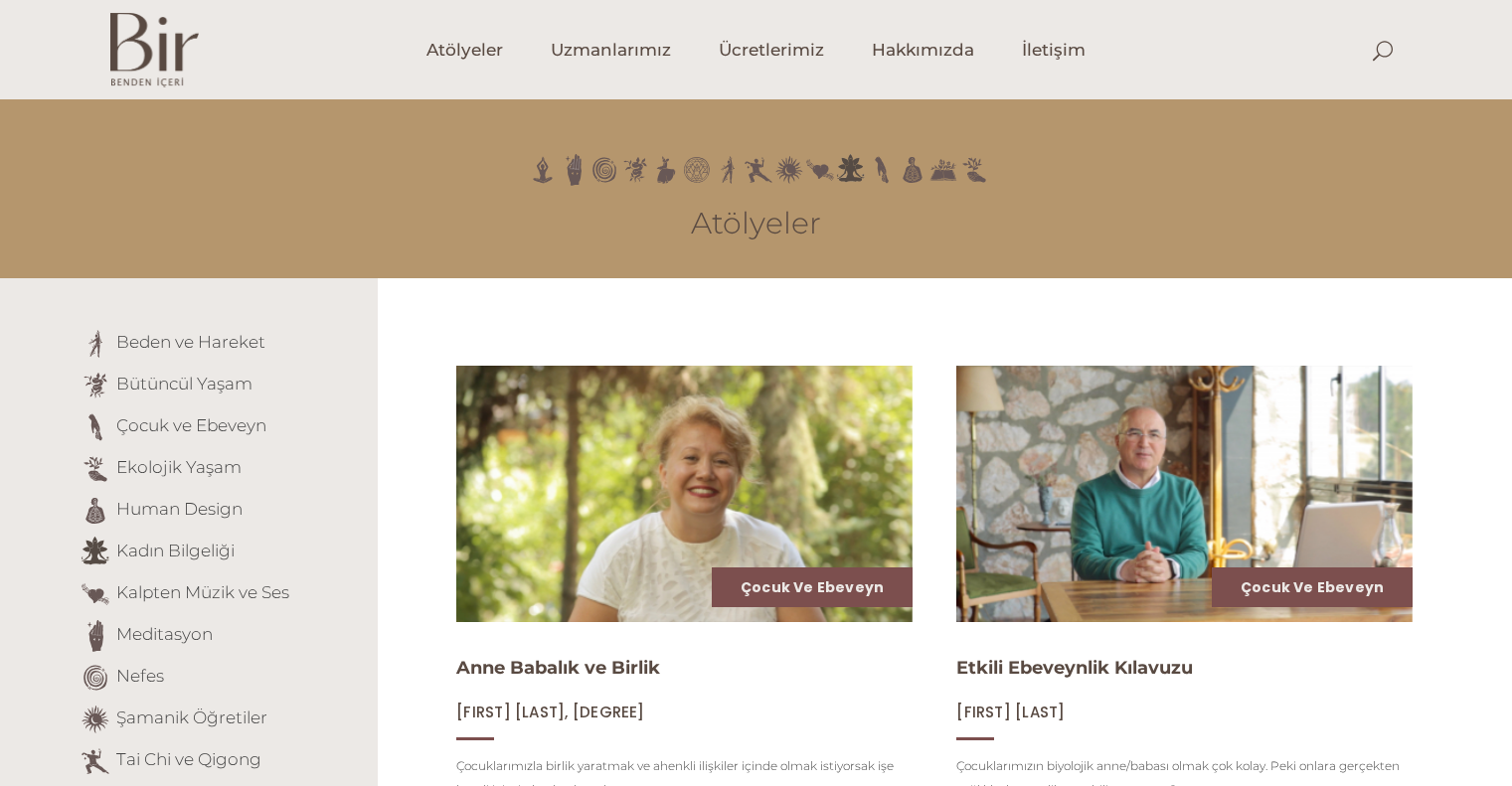 scroll, scrollTop: 0, scrollLeft: 0, axis: both 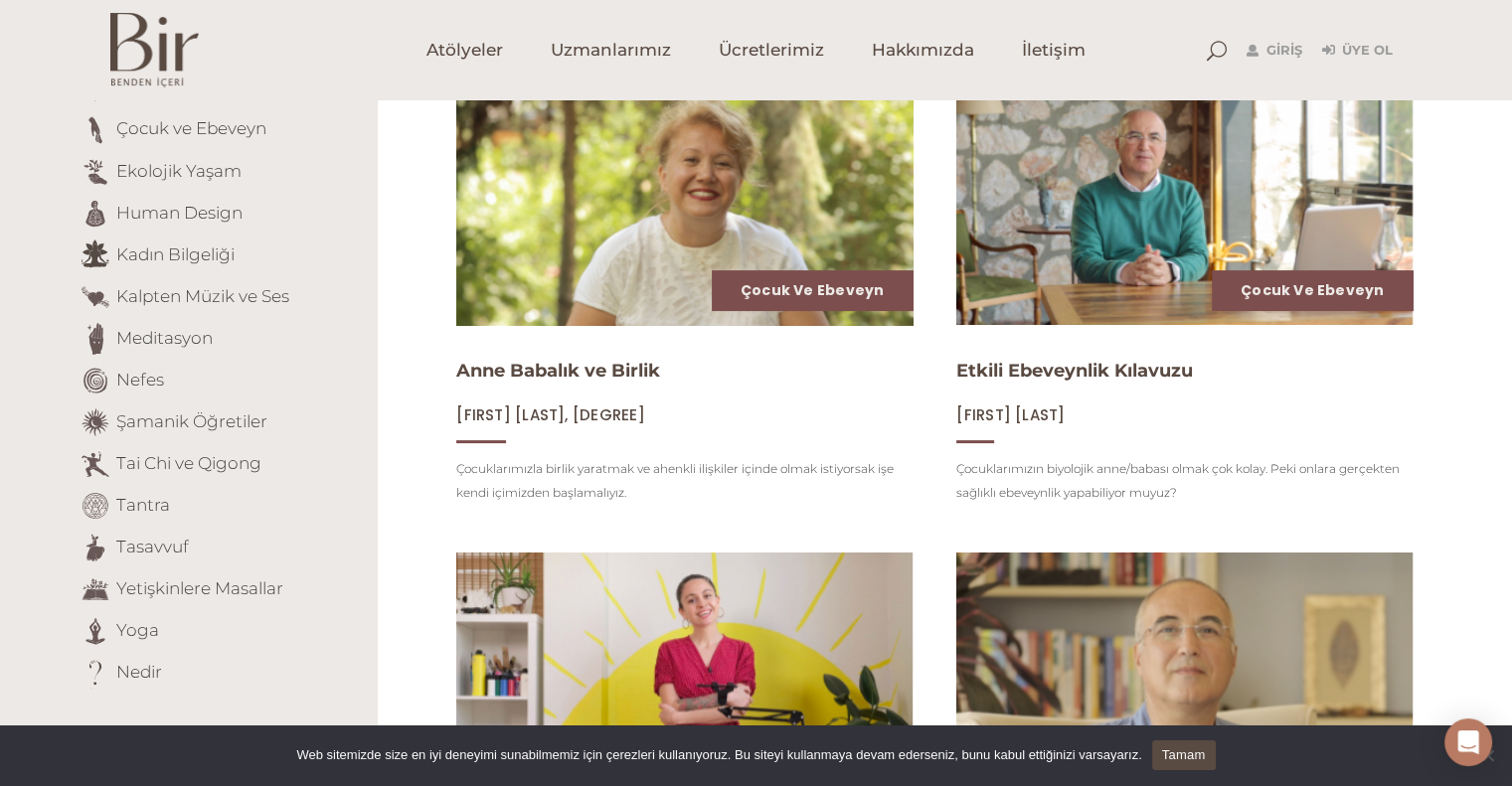 click at bounding box center (684, 197) 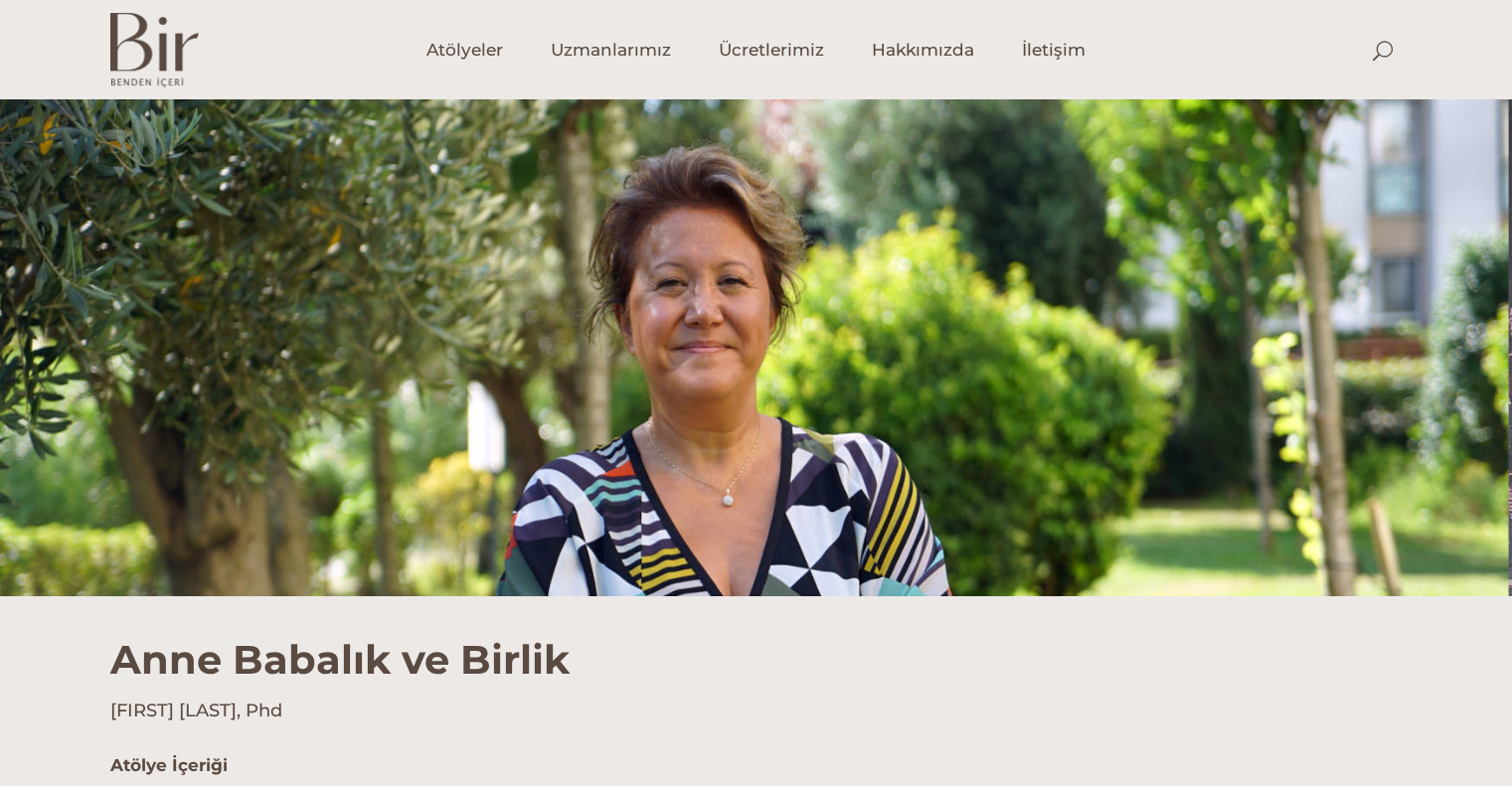 scroll, scrollTop: 0, scrollLeft: 0, axis: both 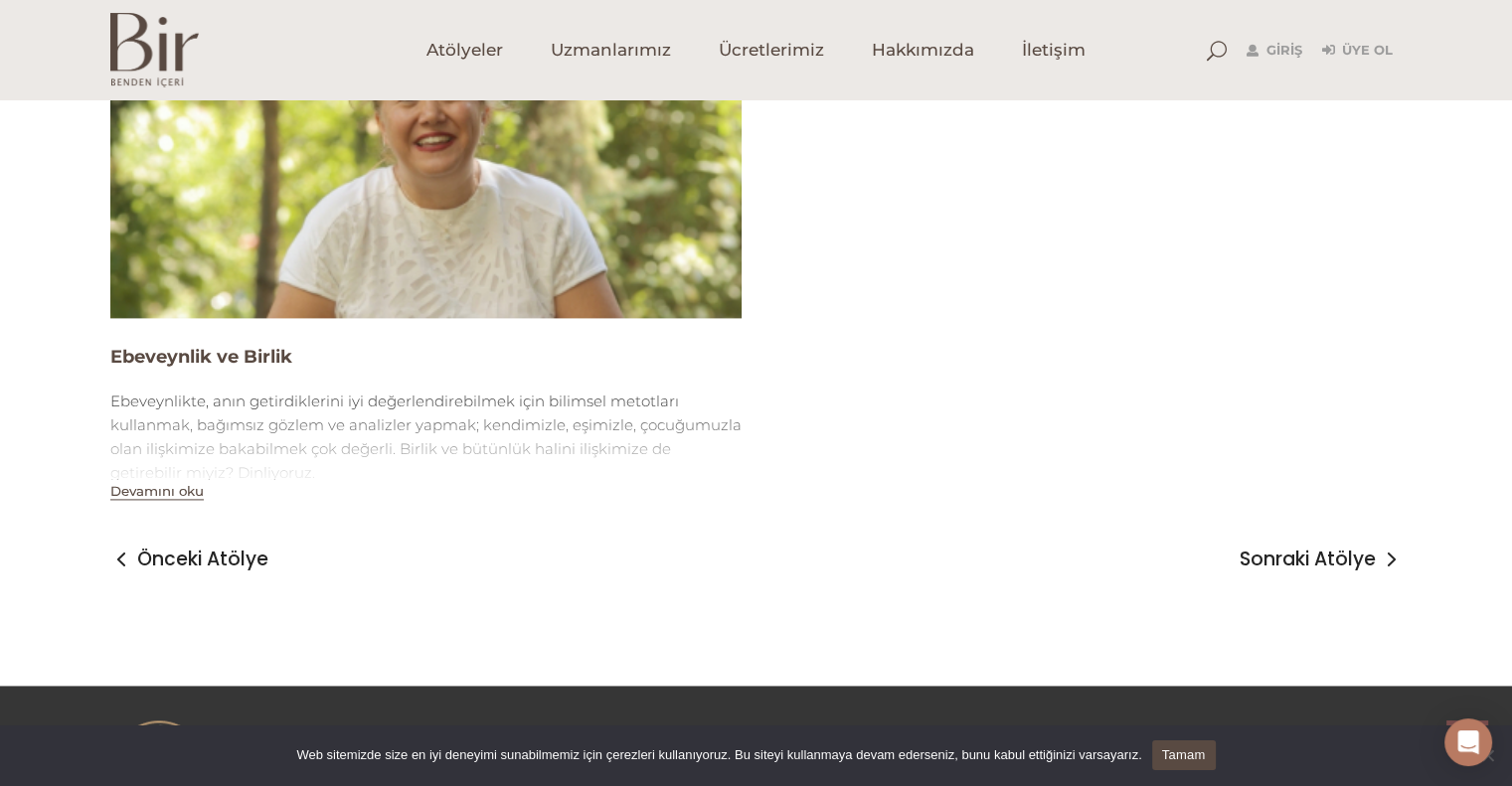 drag, startPoint x: 1524, startPoint y: 435, endPoint x: 1471, endPoint y: 696, distance: 266.32687 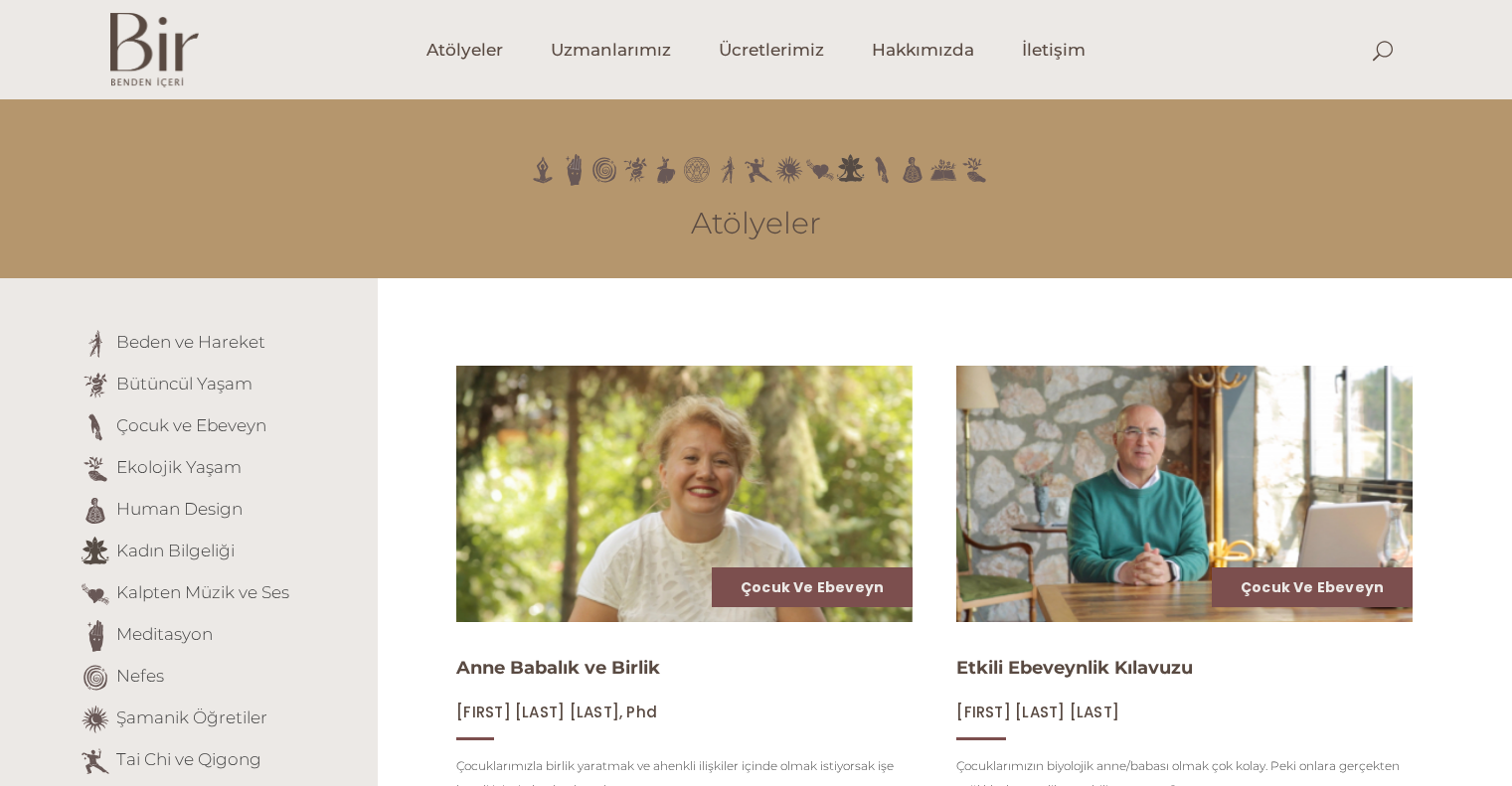 scroll, scrollTop: 297, scrollLeft: 0, axis: vertical 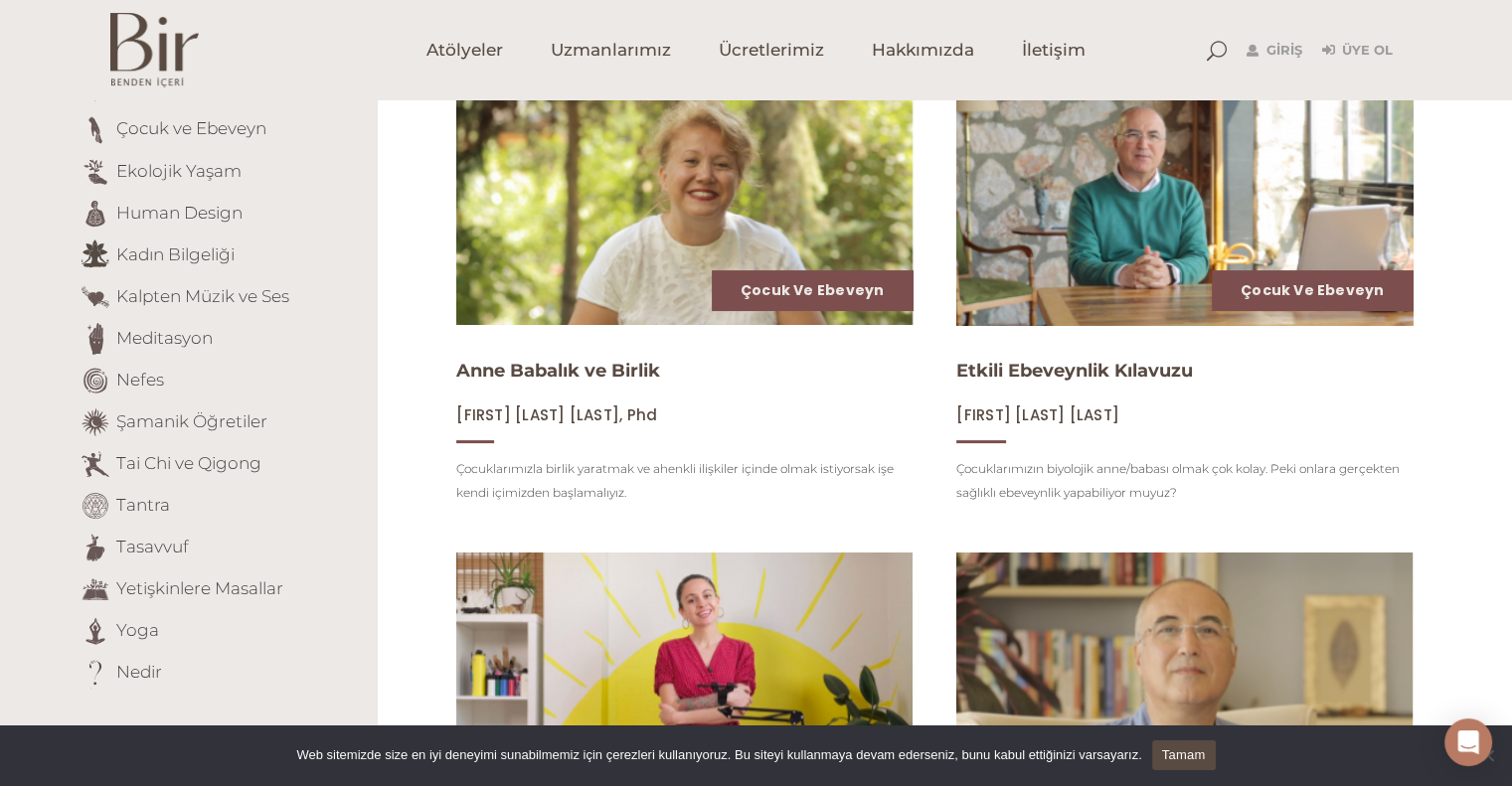 click at bounding box center [1184, 197] 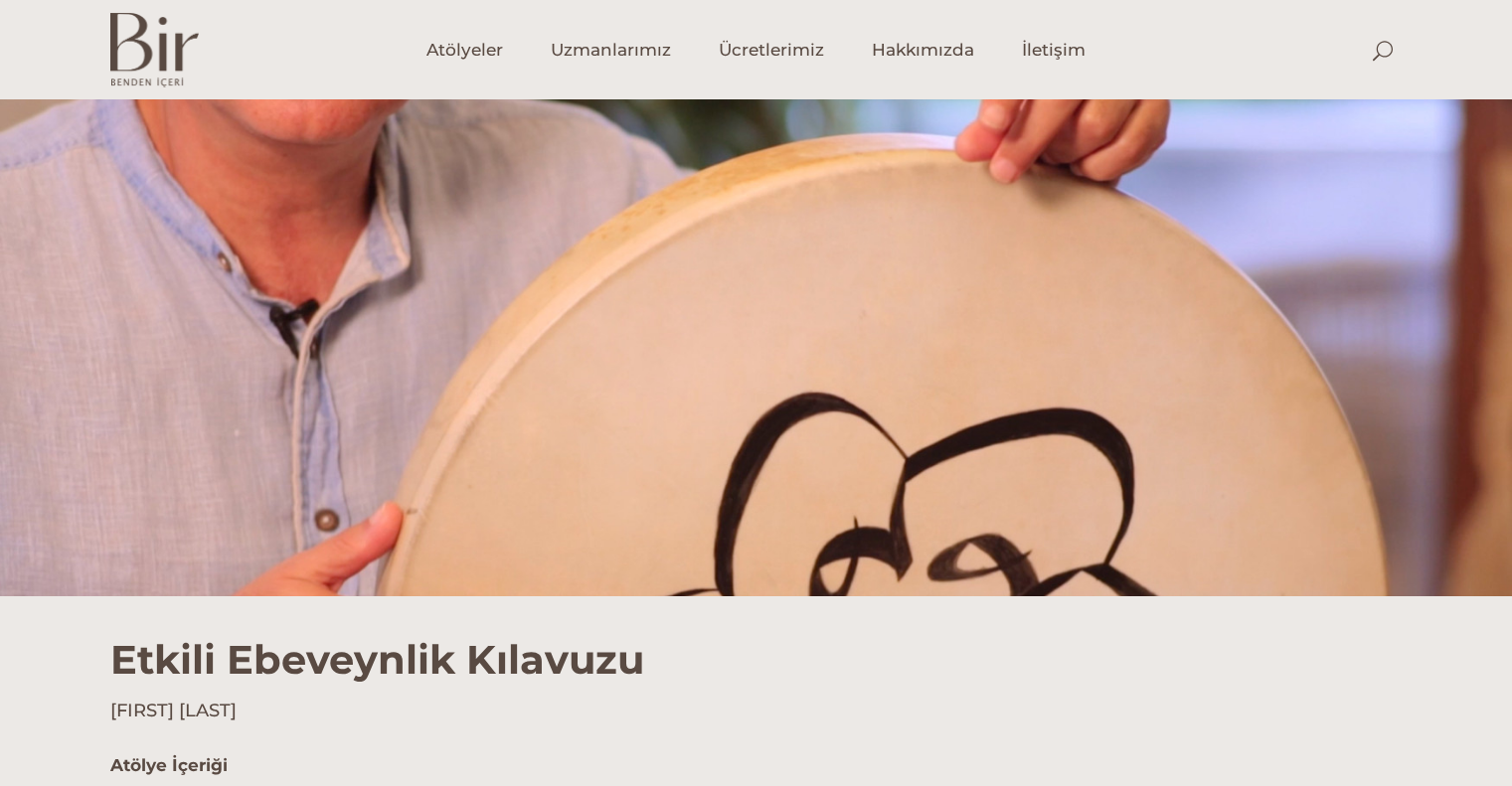 scroll, scrollTop: 0, scrollLeft: 0, axis: both 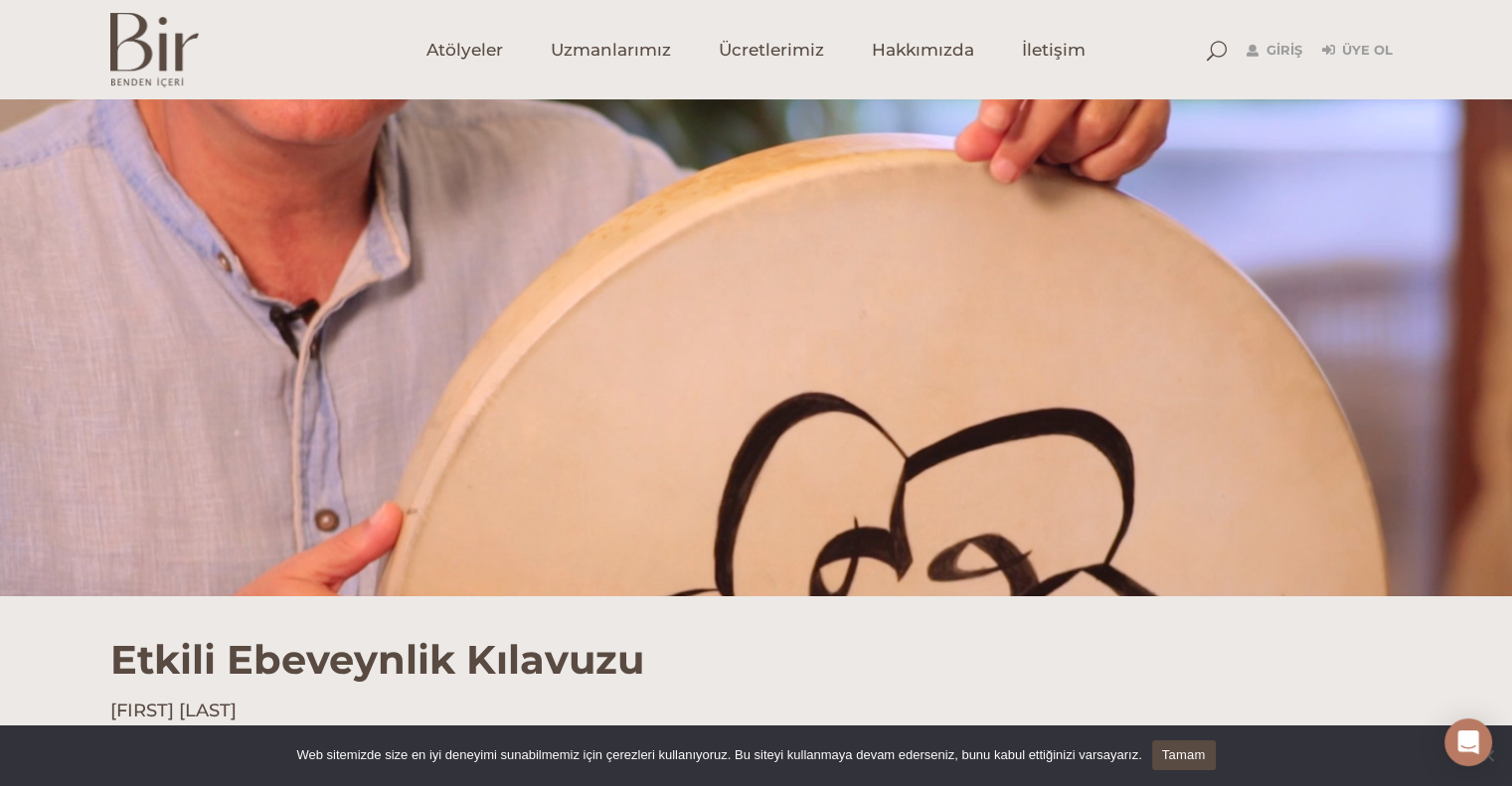 drag, startPoint x: 1526, startPoint y: 152, endPoint x: 1523, endPoint y: 138, distance: 14.3178211 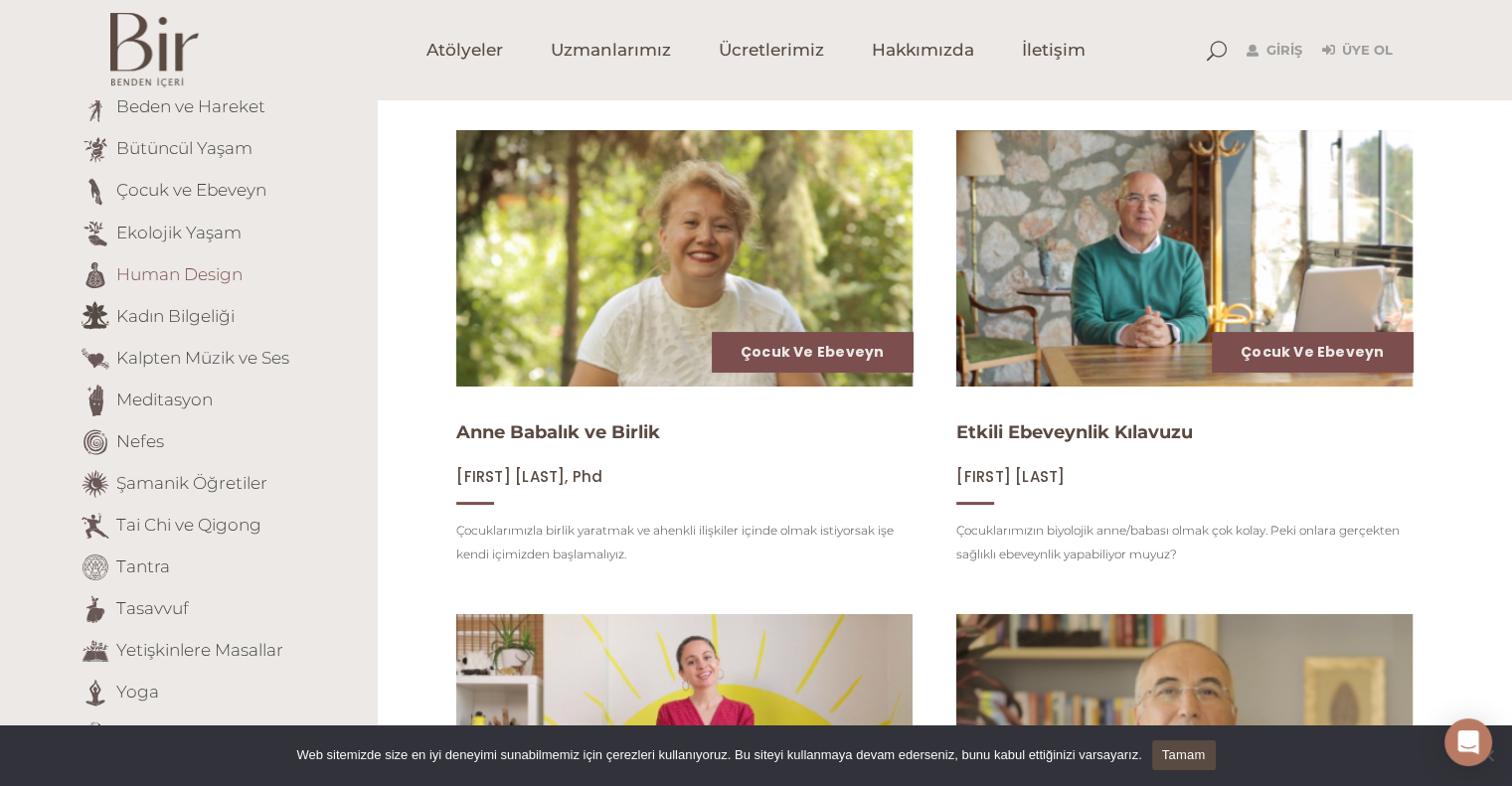 scroll, scrollTop: 219, scrollLeft: 0, axis: vertical 